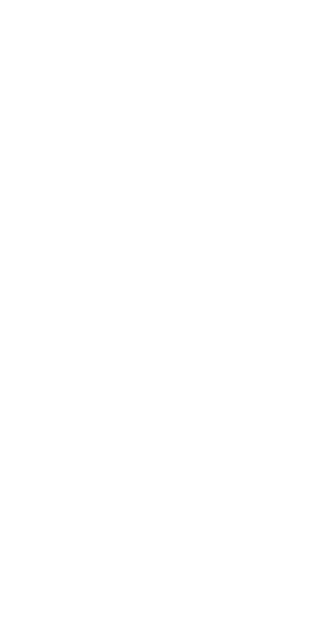 scroll, scrollTop: 0, scrollLeft: 0, axis: both 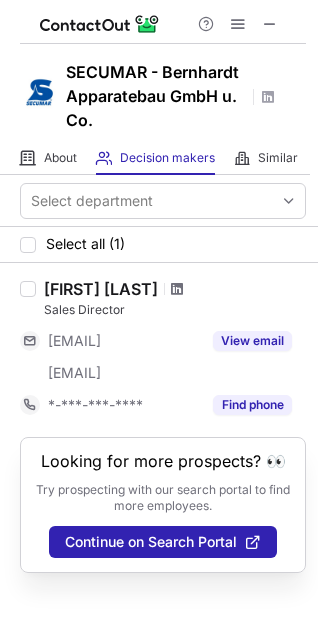 click at bounding box center (177, 289) 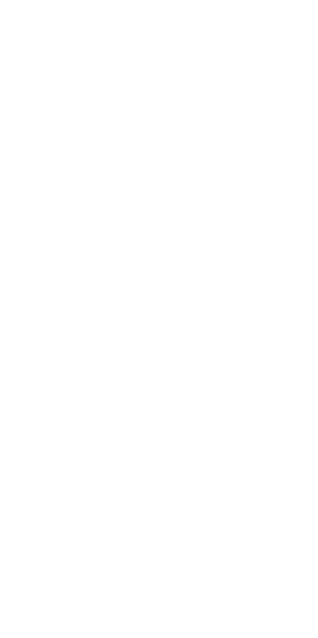 scroll, scrollTop: 0, scrollLeft: 0, axis: both 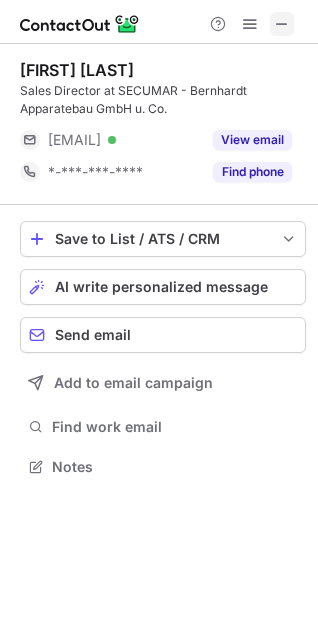 click at bounding box center [282, 24] 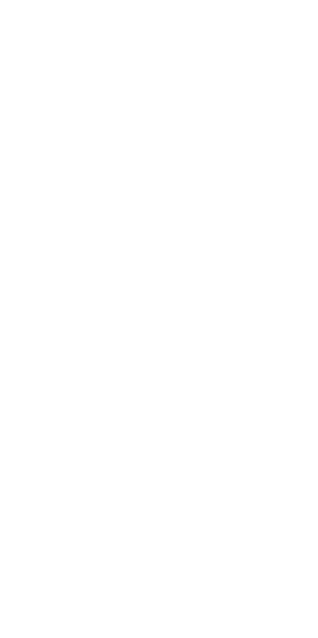 scroll, scrollTop: 0, scrollLeft: 0, axis: both 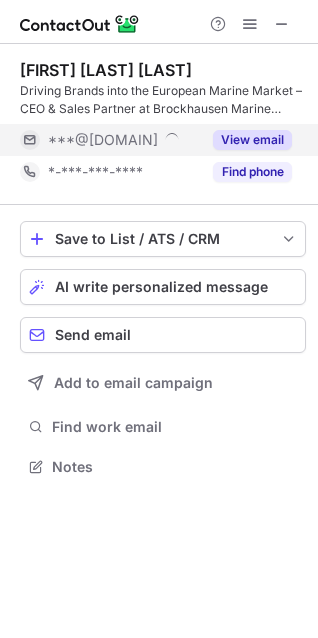 click on "View email" at bounding box center [252, 140] 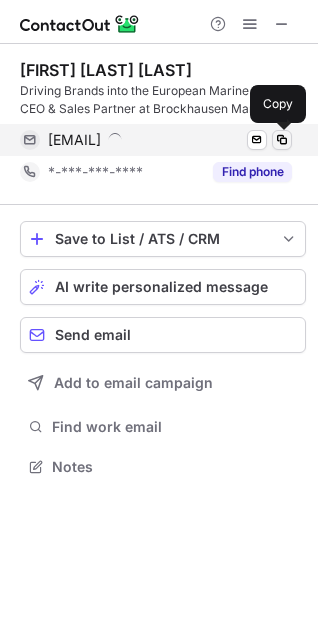 click at bounding box center (282, 140) 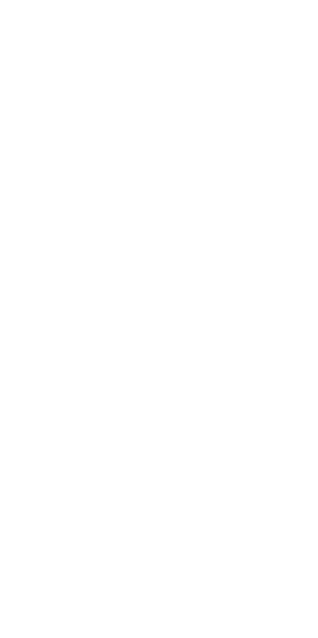 scroll, scrollTop: 0, scrollLeft: 0, axis: both 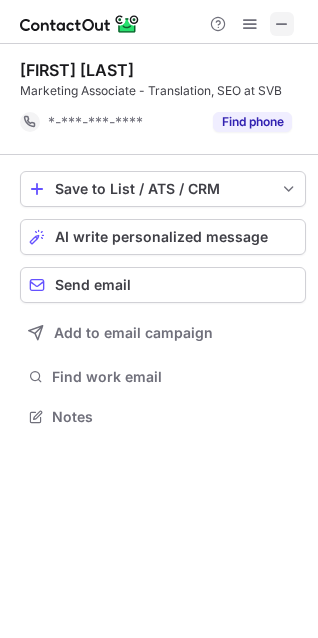click at bounding box center [282, 24] 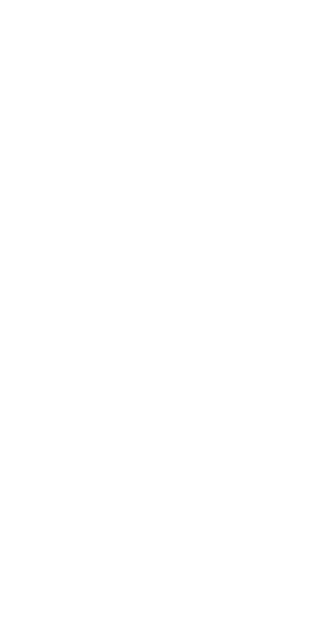 scroll, scrollTop: 0, scrollLeft: 0, axis: both 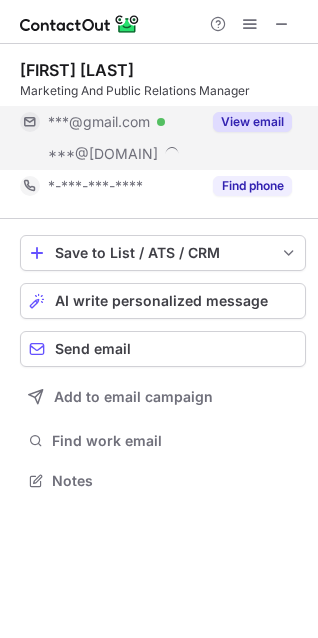 click on "View email" at bounding box center [252, 122] 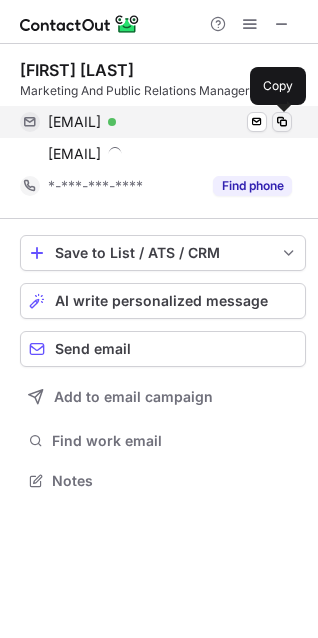 click at bounding box center (282, 122) 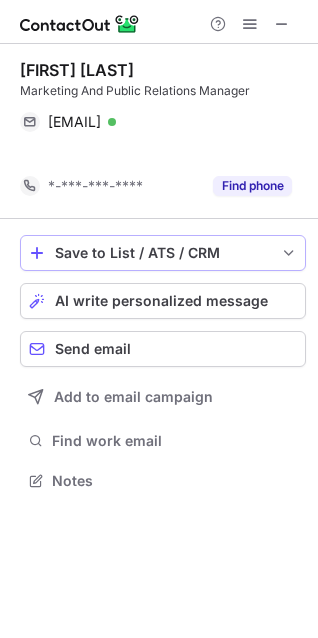scroll, scrollTop: 435, scrollLeft: 318, axis: both 